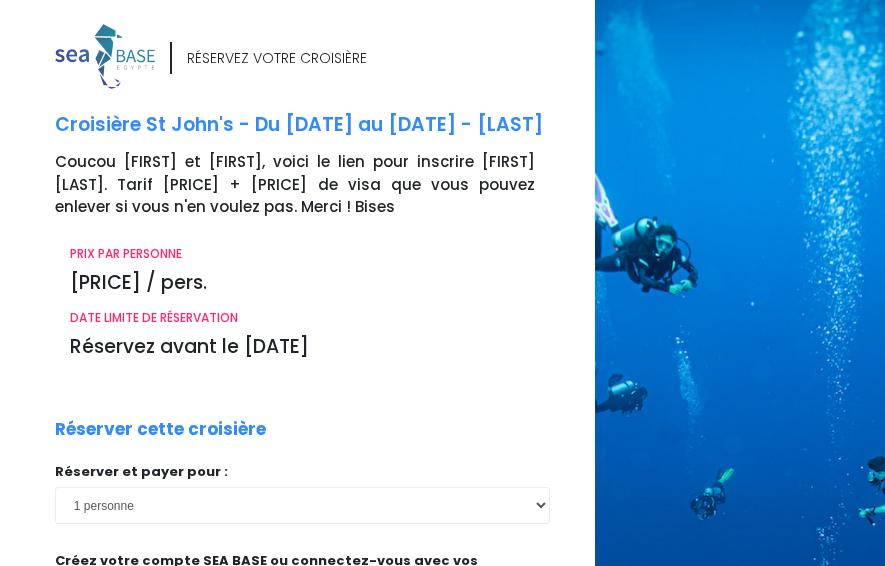 scroll, scrollTop: 224, scrollLeft: 0, axis: vertical 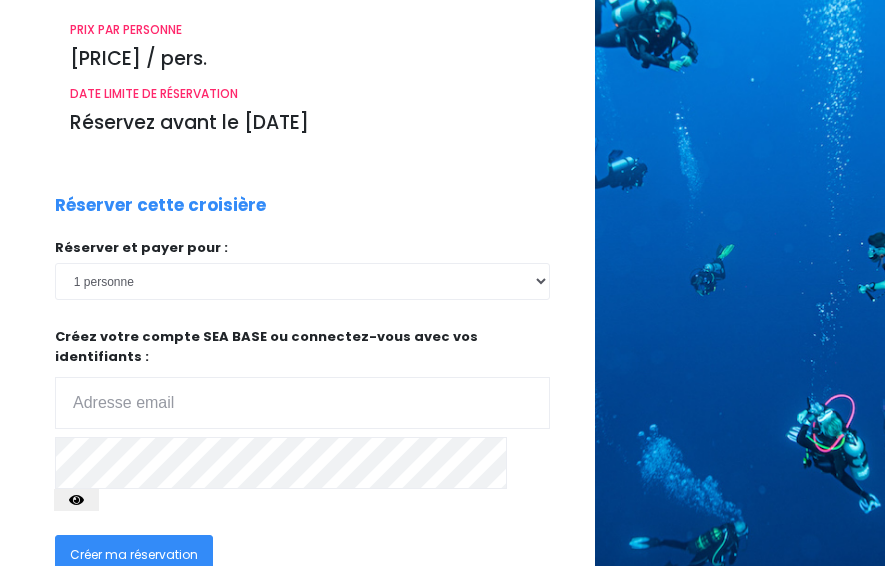 click at bounding box center [302, 403] 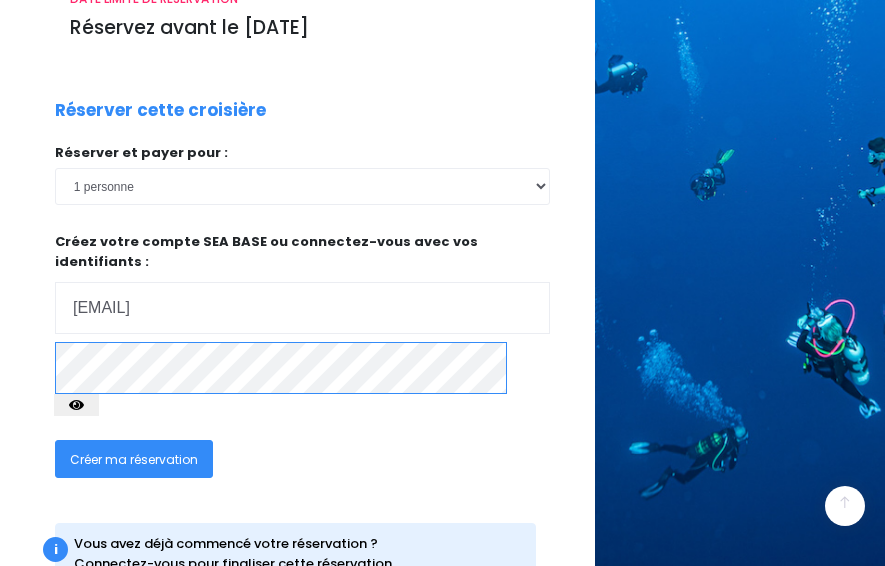 scroll, scrollTop: 393, scrollLeft: 0, axis: vertical 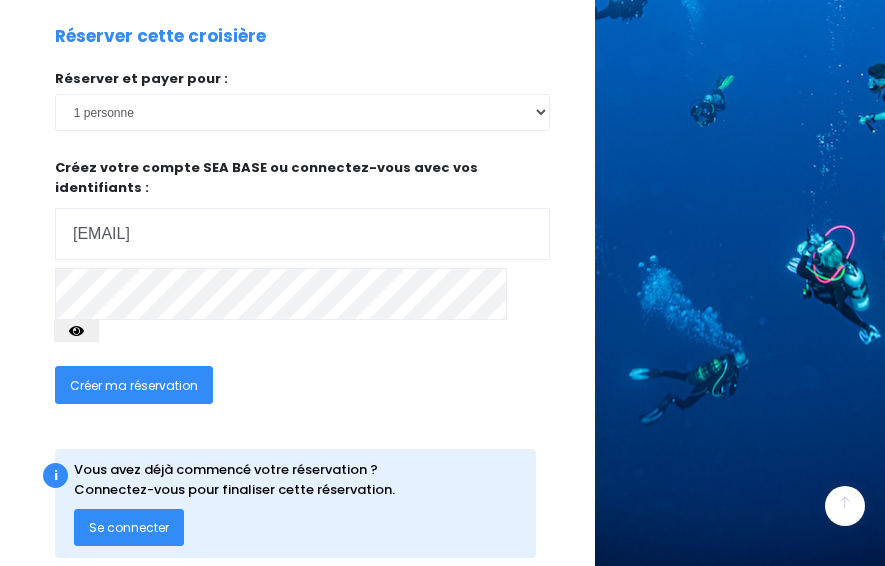 click at bounding box center (76, 331) 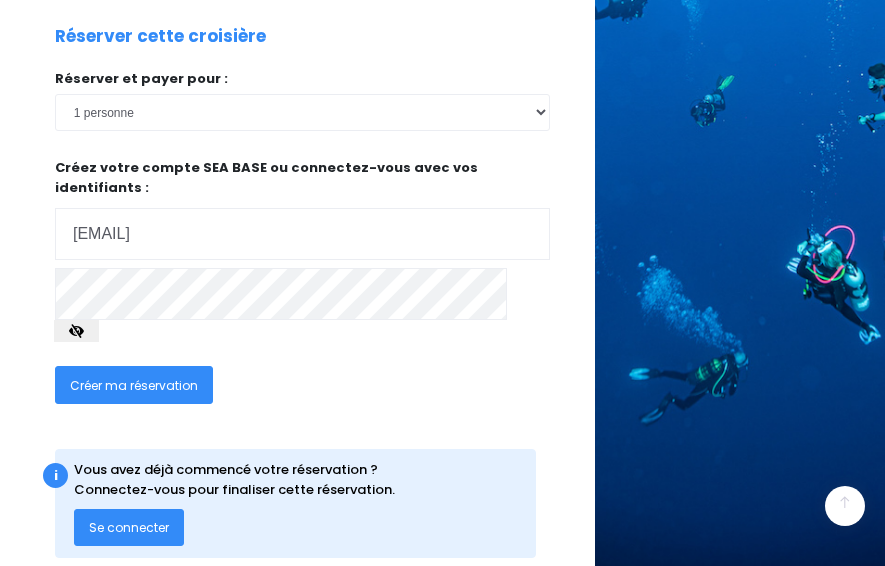 drag, startPoint x: 142, startPoint y: 343, endPoint x: 138, endPoint y: 460, distance: 117.06836 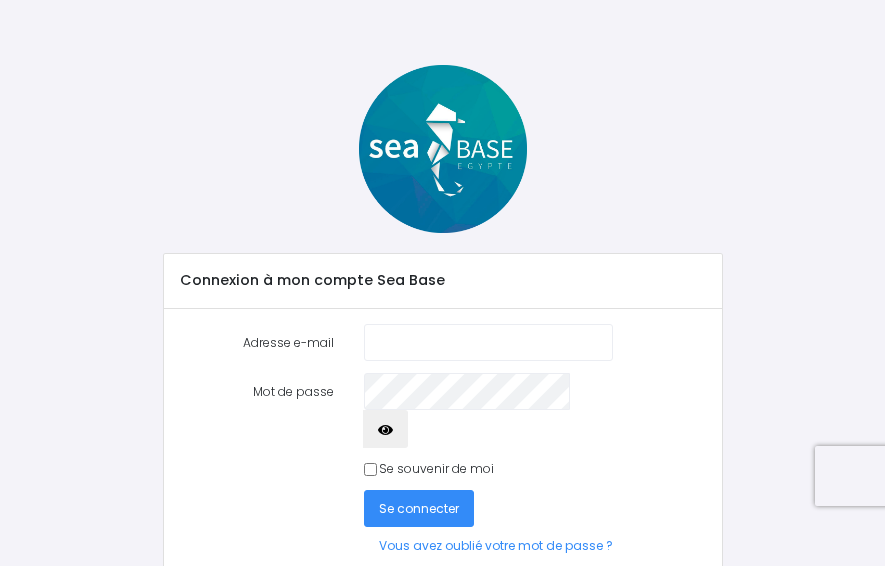 scroll, scrollTop: 0, scrollLeft: 0, axis: both 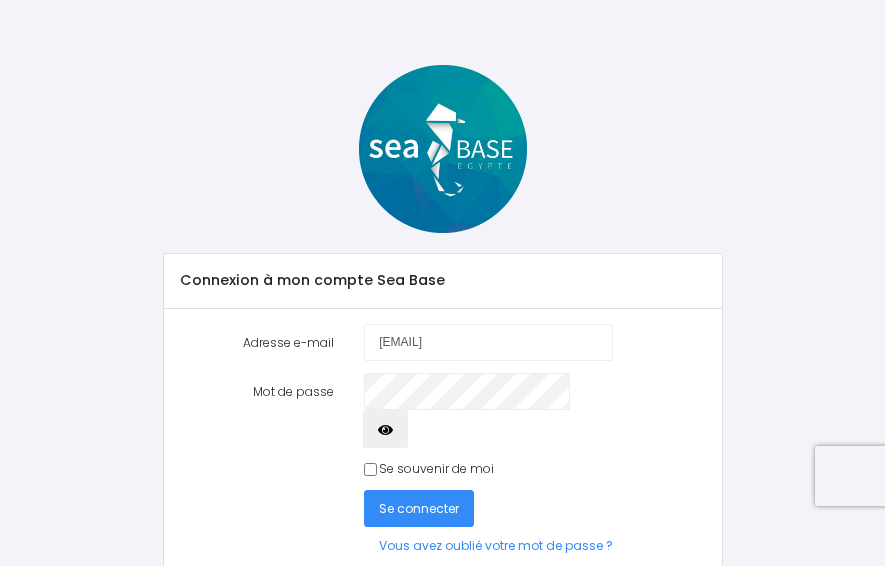 click at bounding box center [385, 430] 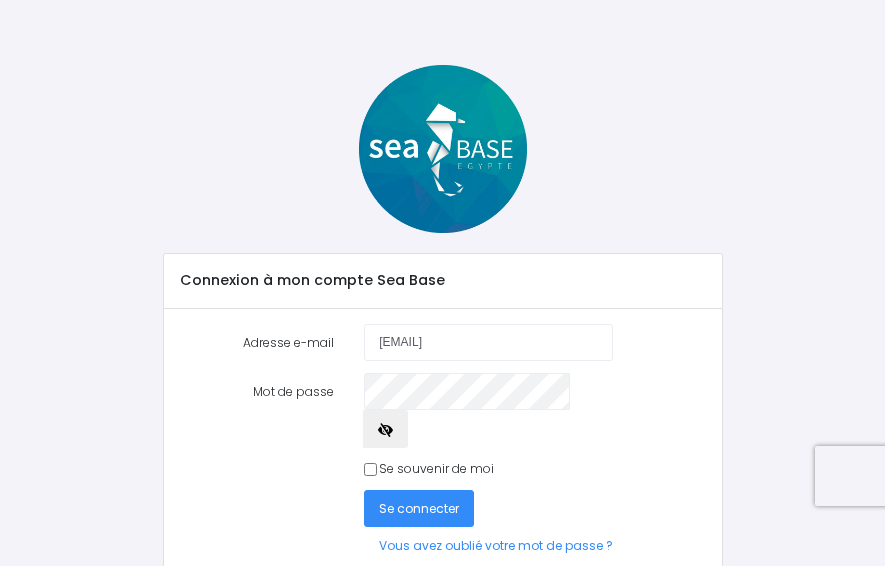 click on "Se souvenir de moi" at bounding box center (370, 469) 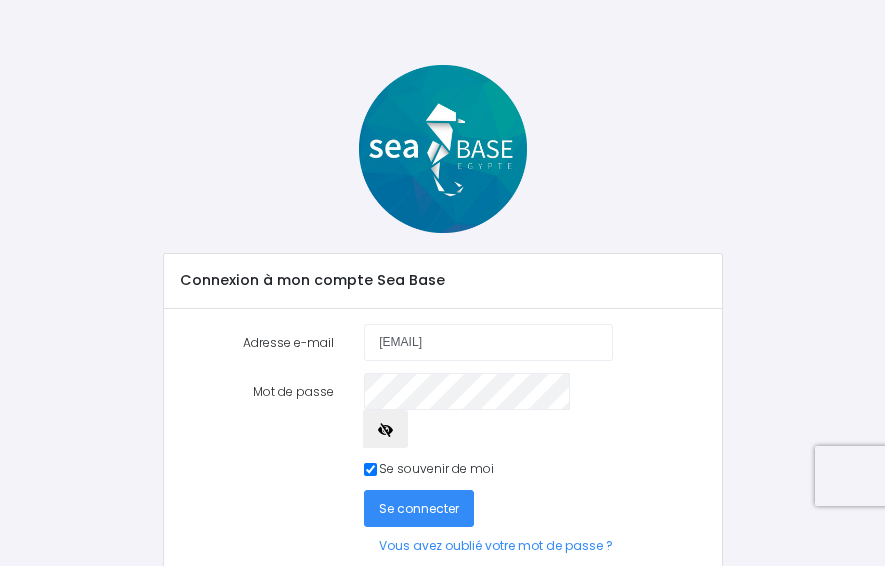 click on "Se connecter" at bounding box center [419, 508] 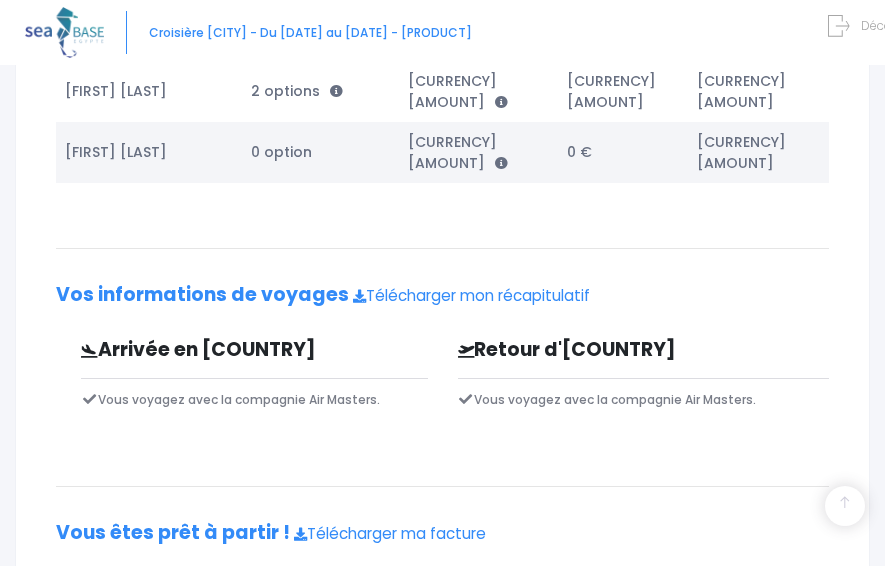 scroll, scrollTop: 0, scrollLeft: 0, axis: both 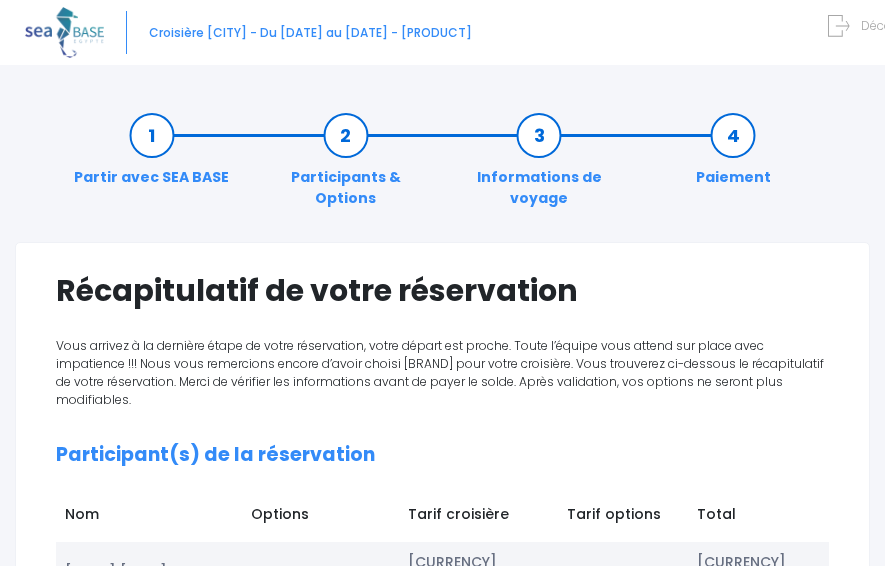 click at bounding box center (64, 32) 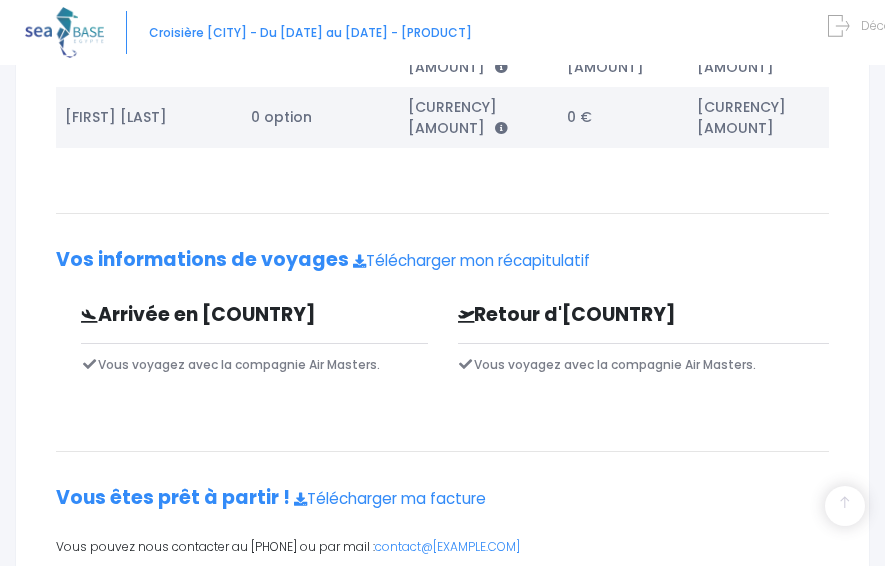 scroll, scrollTop: 0, scrollLeft: 0, axis: both 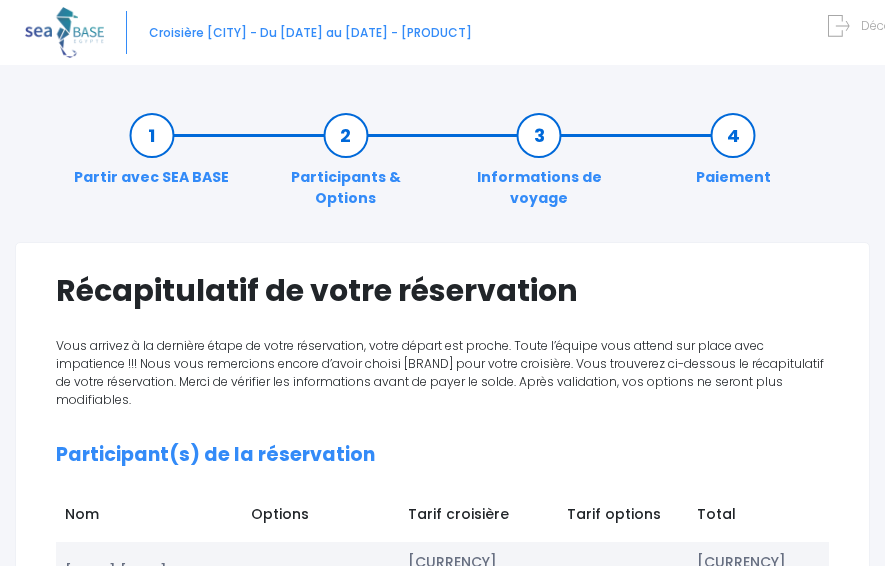 click on "Croisière [CITY] - Du [DATE] au [DATE] - [PRODUCT]" at bounding box center [310, 32] 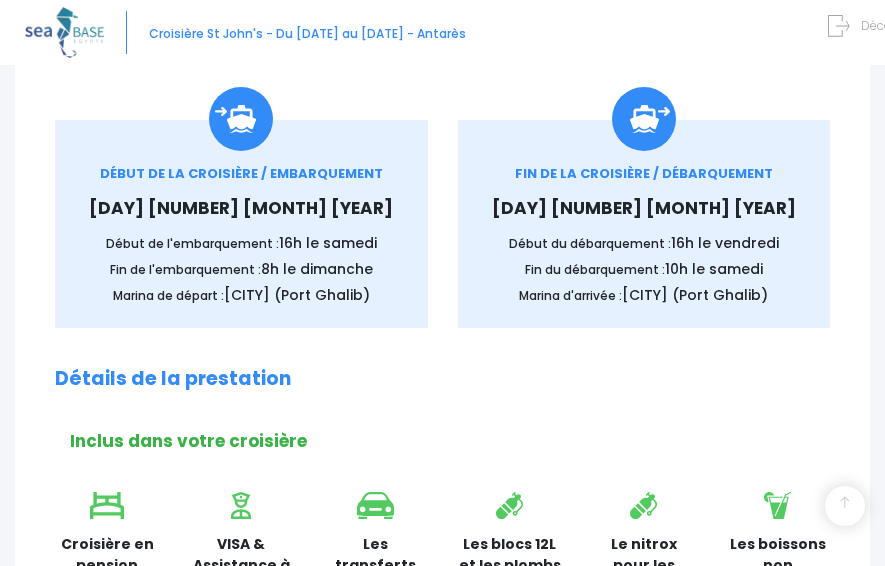 scroll, scrollTop: 0, scrollLeft: 0, axis: both 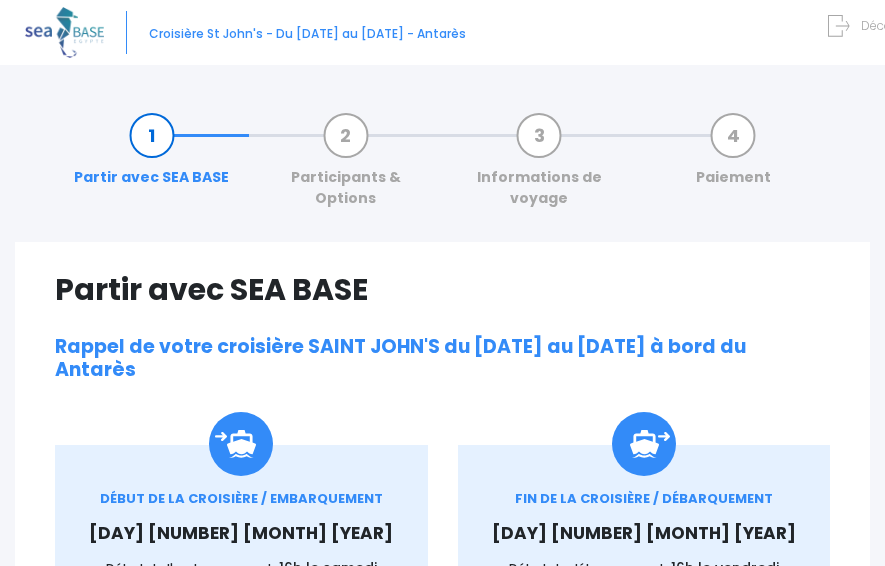 click on "Croisière St John's - Du [DATE] au [DATE] - Antarès" at bounding box center [307, 33] 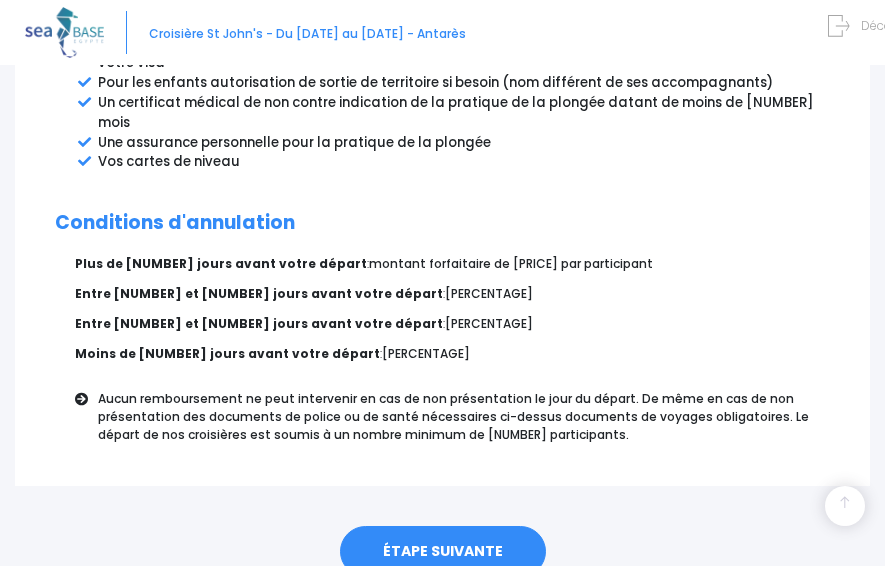 scroll, scrollTop: 1354, scrollLeft: 0, axis: vertical 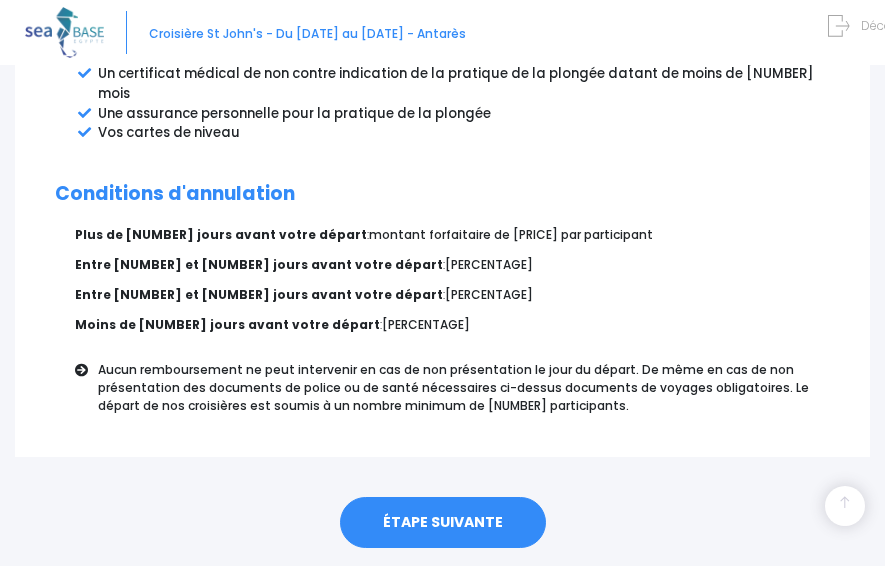 click on "ÉTAPE SUIVANTE" at bounding box center (443, 523) 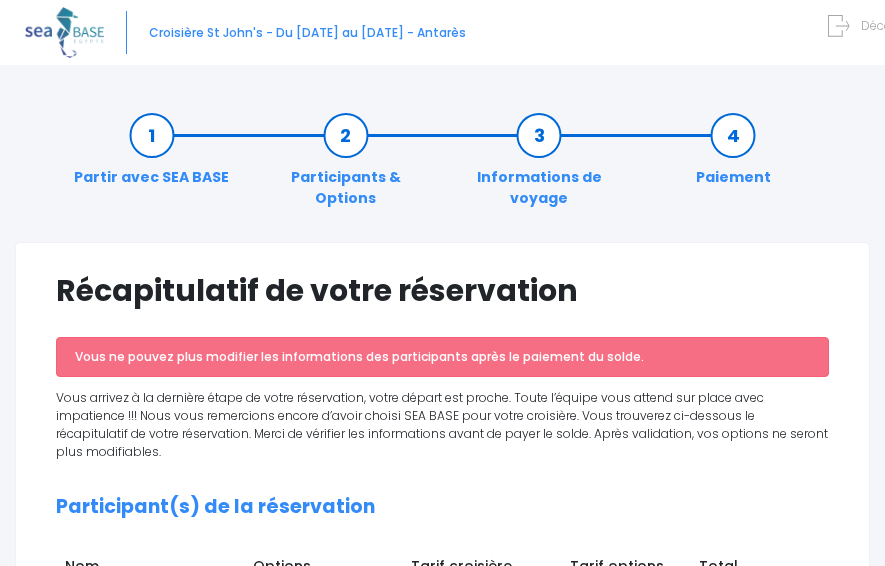 scroll, scrollTop: 4, scrollLeft: 0, axis: vertical 